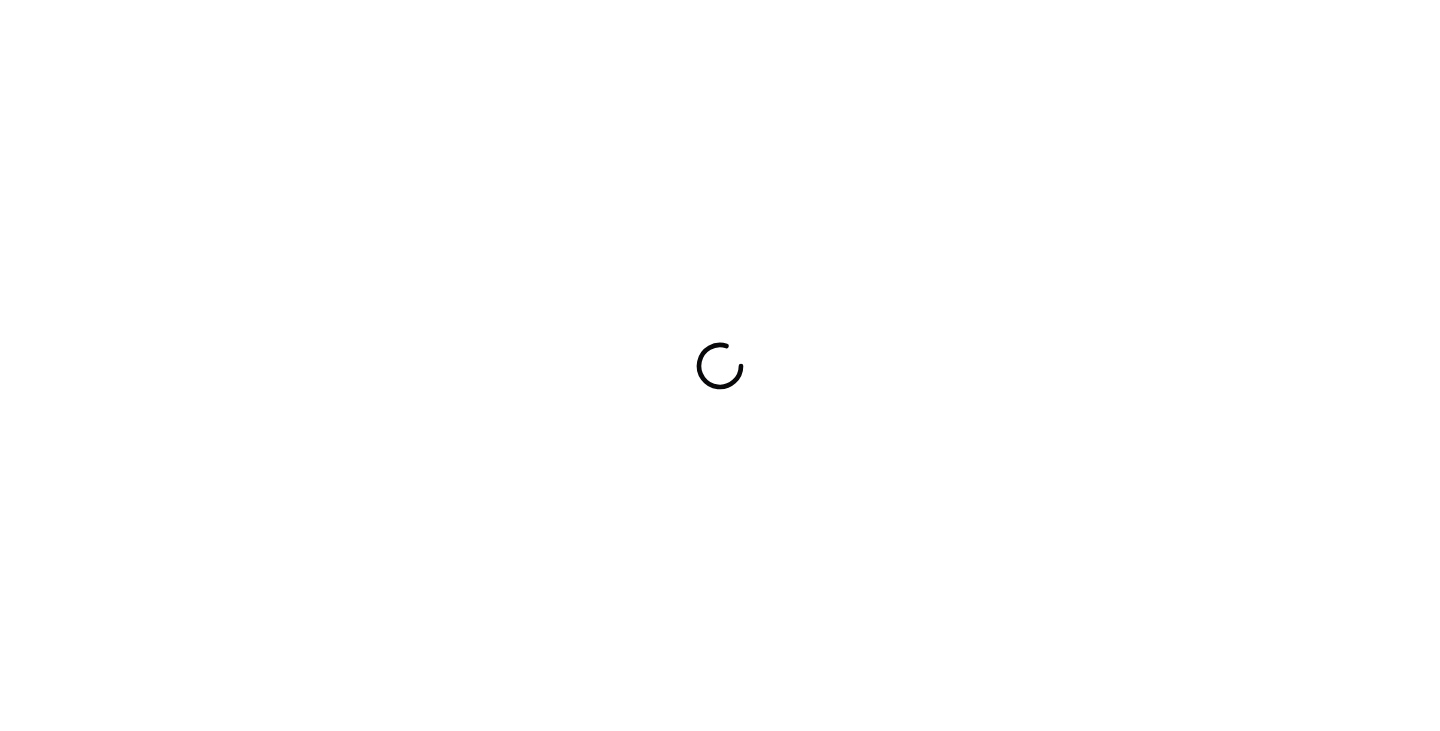 scroll, scrollTop: 0, scrollLeft: 0, axis: both 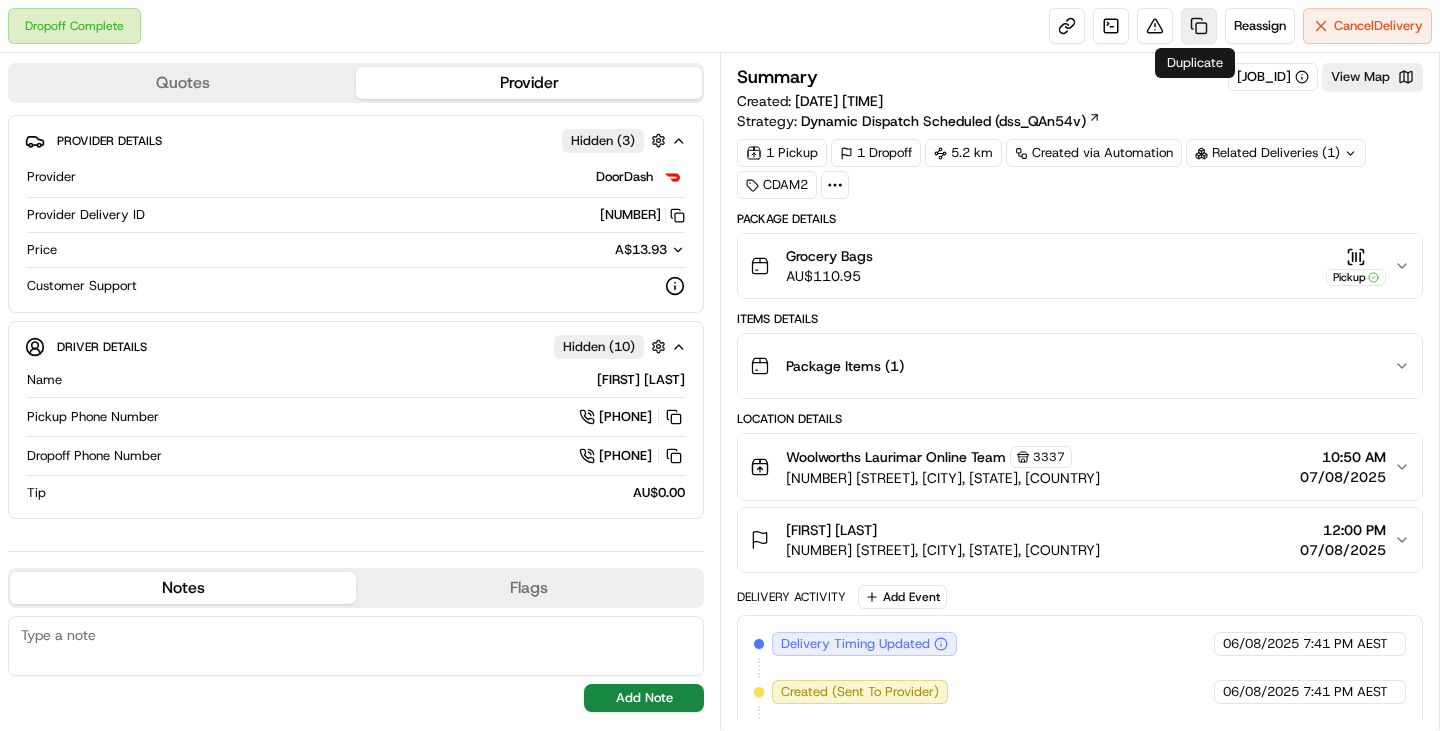 click at bounding box center (1199, 26) 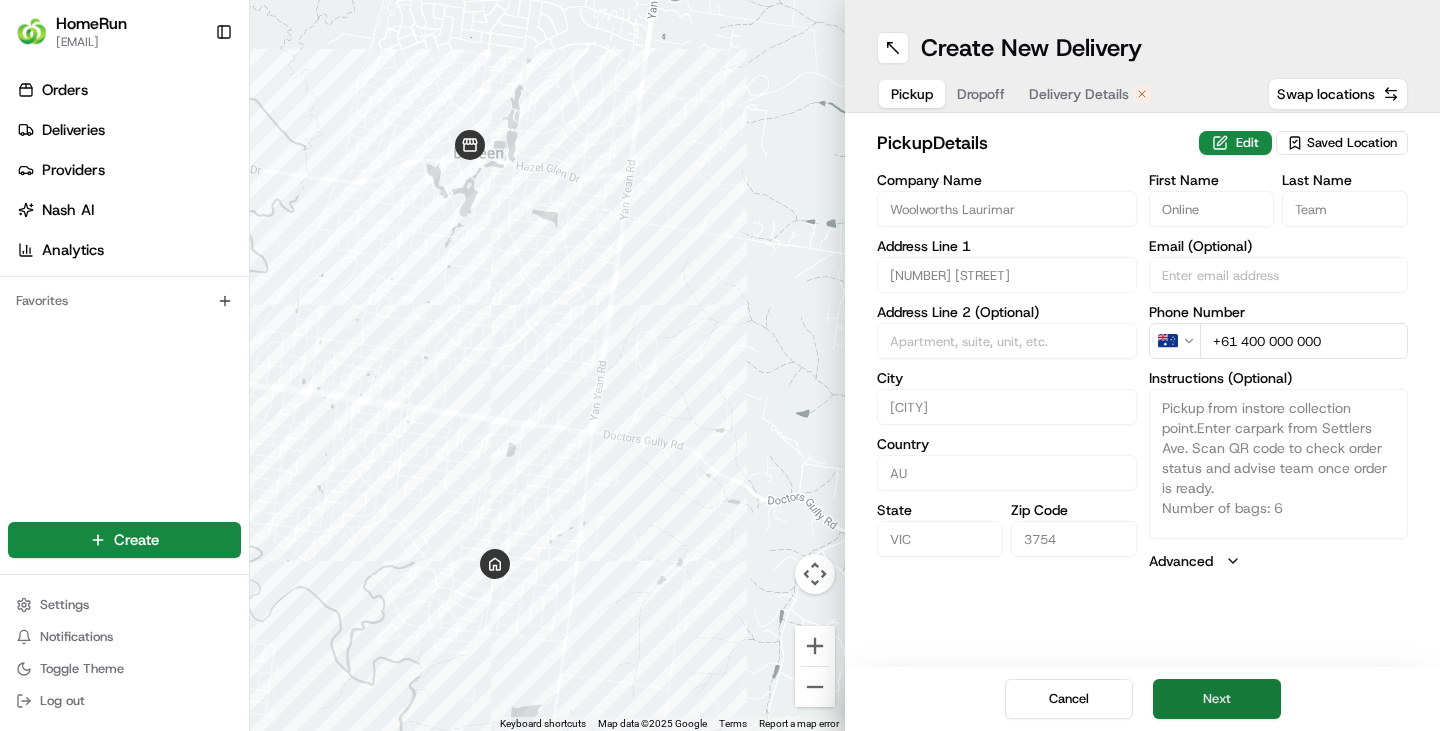 click on "Next" at bounding box center (1217, 699) 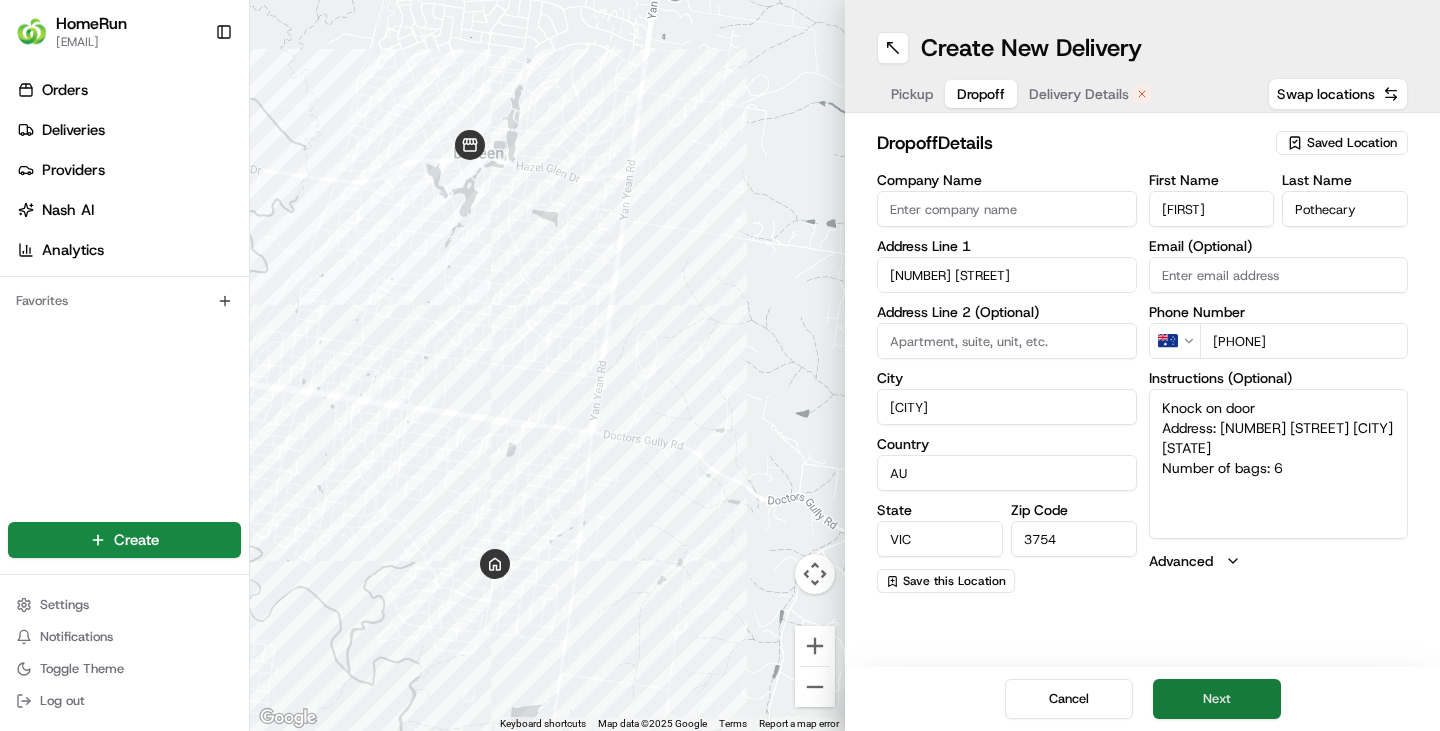 click on "Next" at bounding box center [1217, 699] 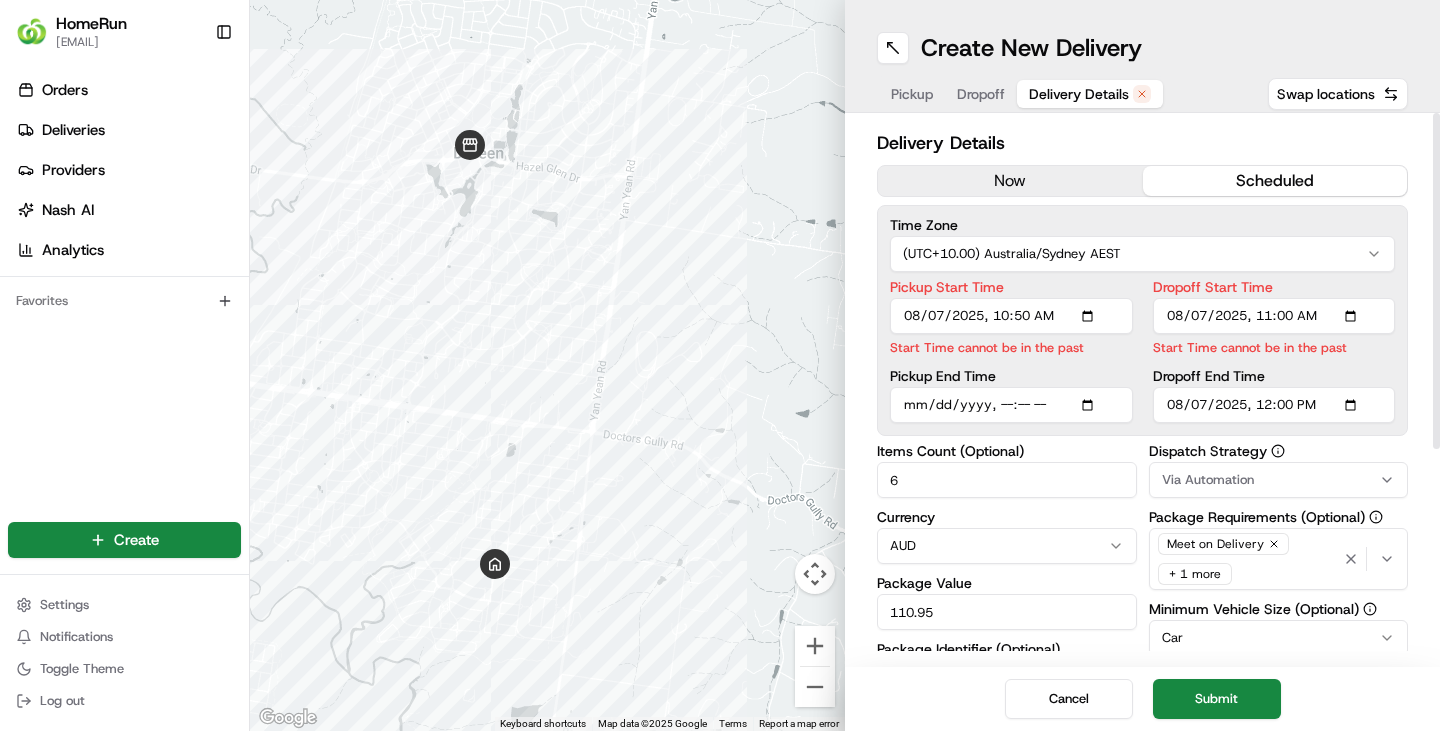 click on "Pickup End Time" at bounding box center (1011, 405) 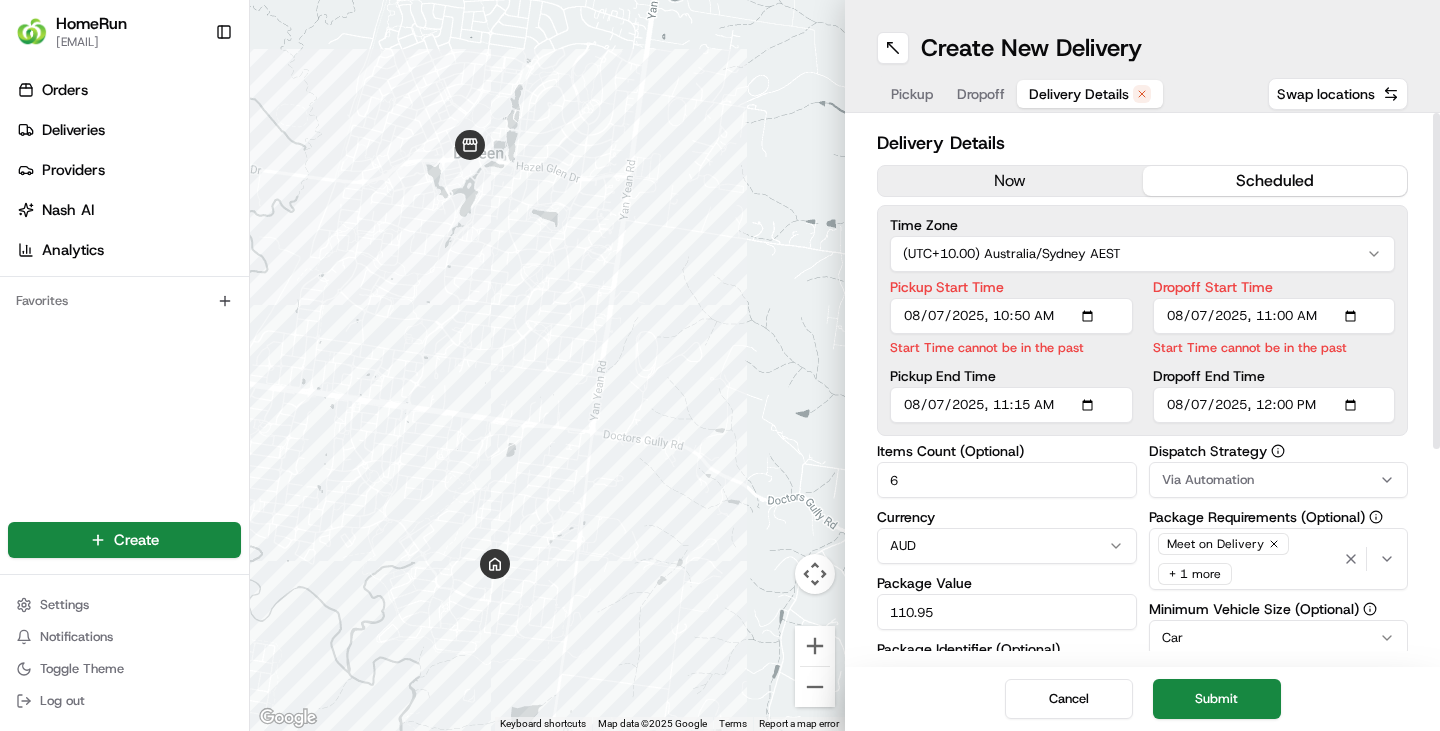 type on "2025-08-07T11:15" 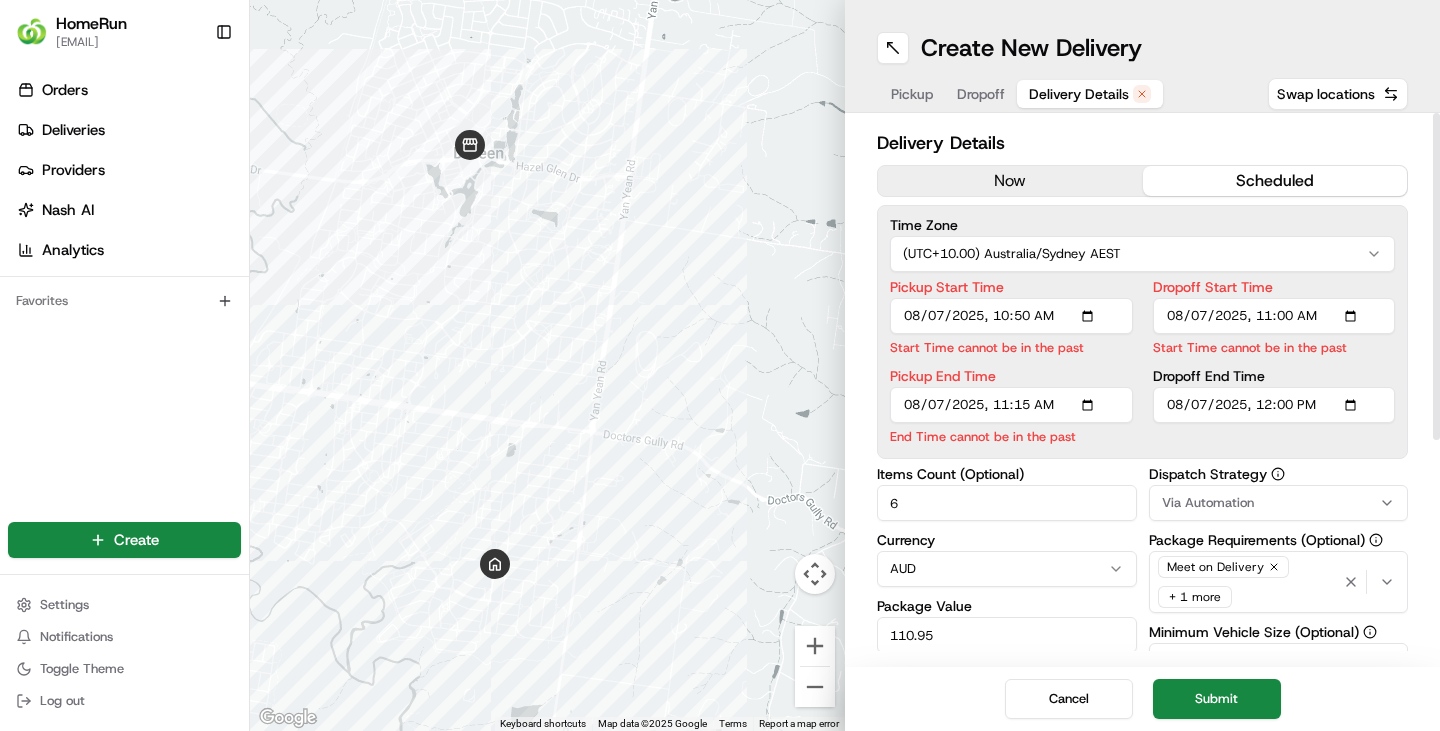 click on "Dropoff Start Time" at bounding box center (1274, 316) 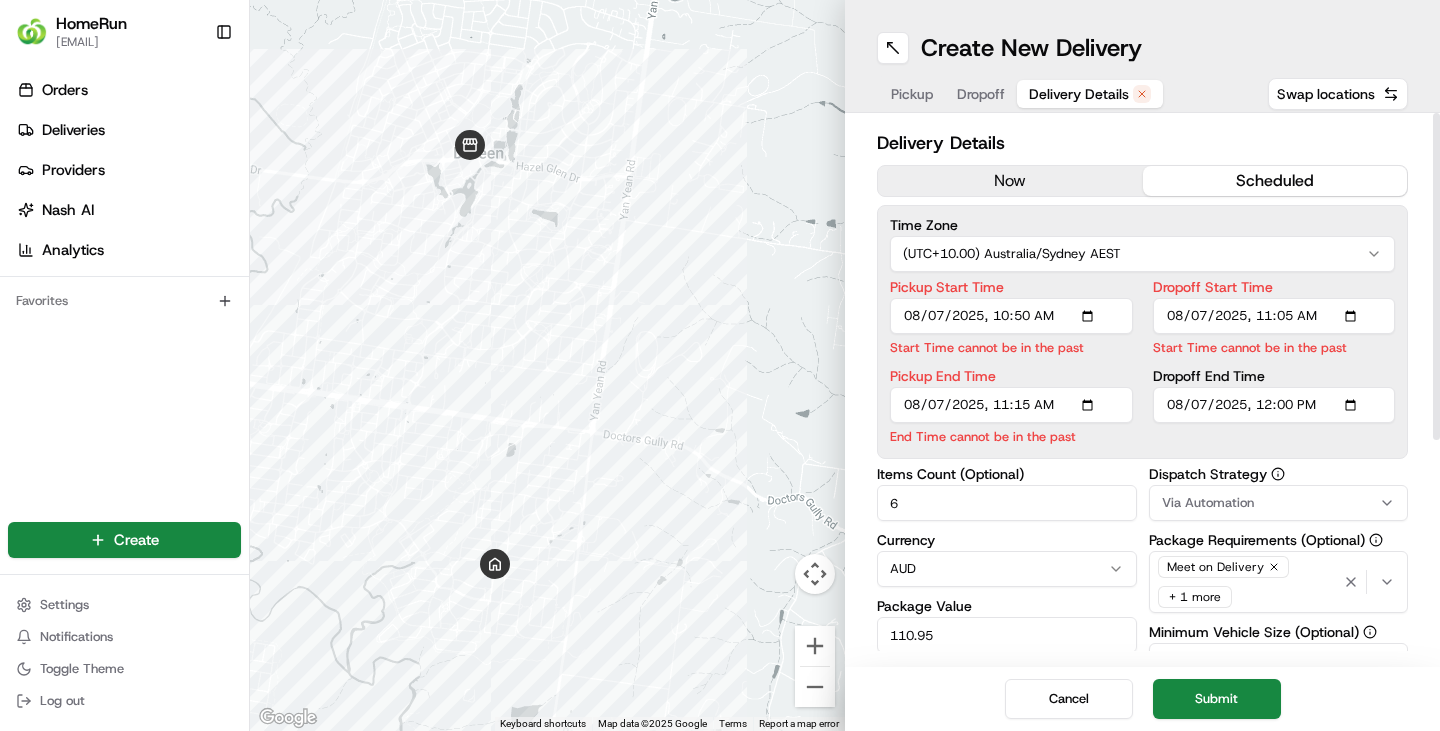 type on "2025-08-07T11:05" 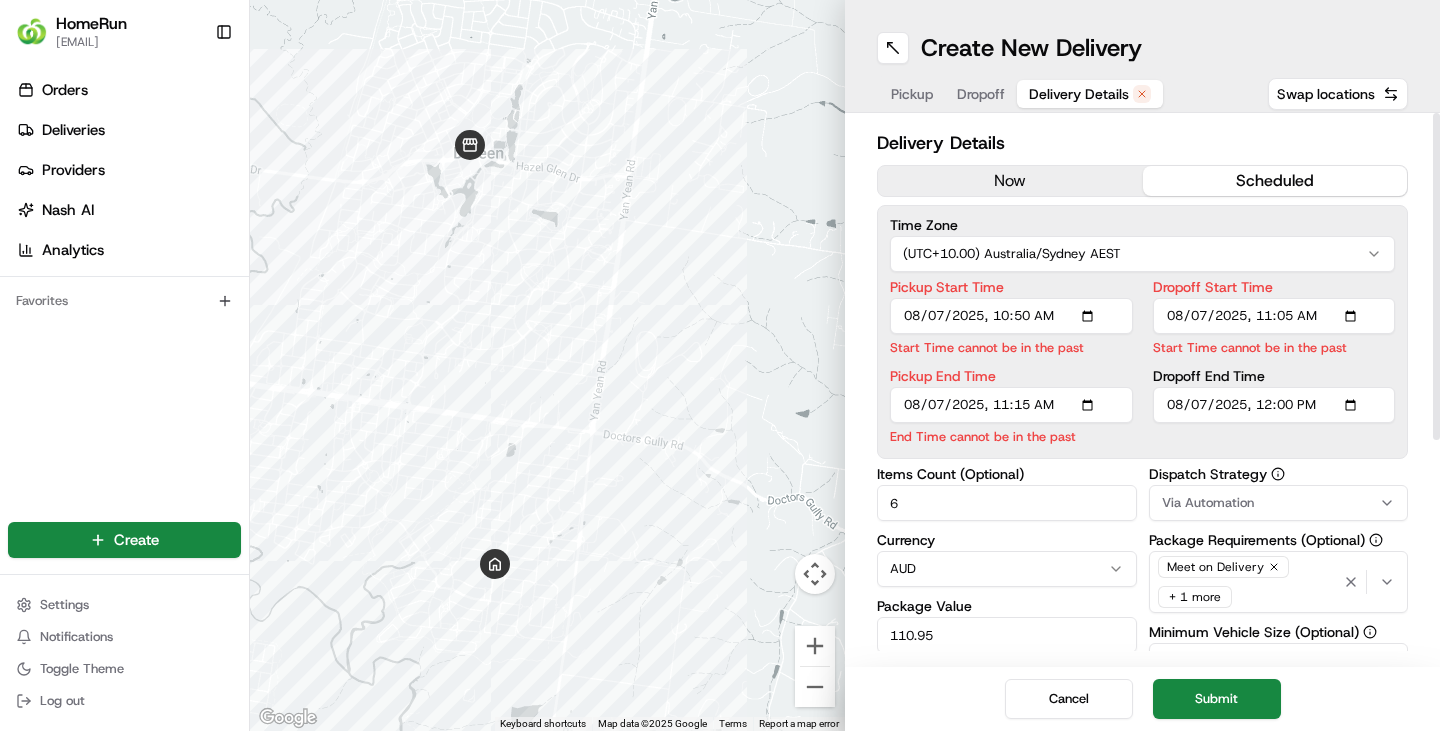 click on "HomeRun [EMAIL] Toggle Sidebar Orders Deliveries Providers Nash AI Analytics Favorites Main Menu Members & Organization Organization Users Roles Preferences Customization Tracking Orchestration Automations Dispatch Strategy Optimization Strategy Locations Pickup Locations Dropoff Locations Billing Billing Refund Requests Integrations Notification Triggers Webhooks API Keys Request Logs Create Settings Notifications Toggle Theme Log out ← Move left → Move right ↑ Move up ↓ Move down + Zoom in - Zoom out Home Jump left by 75% End Jump right by 75% Page Up Jump up by 75% Page Down Jump down by 75% Keyboard shortcuts Map Data Map data ©2025 Google Map data ©2025 Google 500 m Click to toggle between metric and imperial units Terms Report a map error Create New Delivery Pickup Dropoff Delivery Details Swap locations Delivery Details now scheduled Time Zone (UTC+10.00) Australia/Sydney AEST Pickup Start Time Start Time cannot be in the past Pickup End Time 6 Currency $" at bounding box center [720, 365] 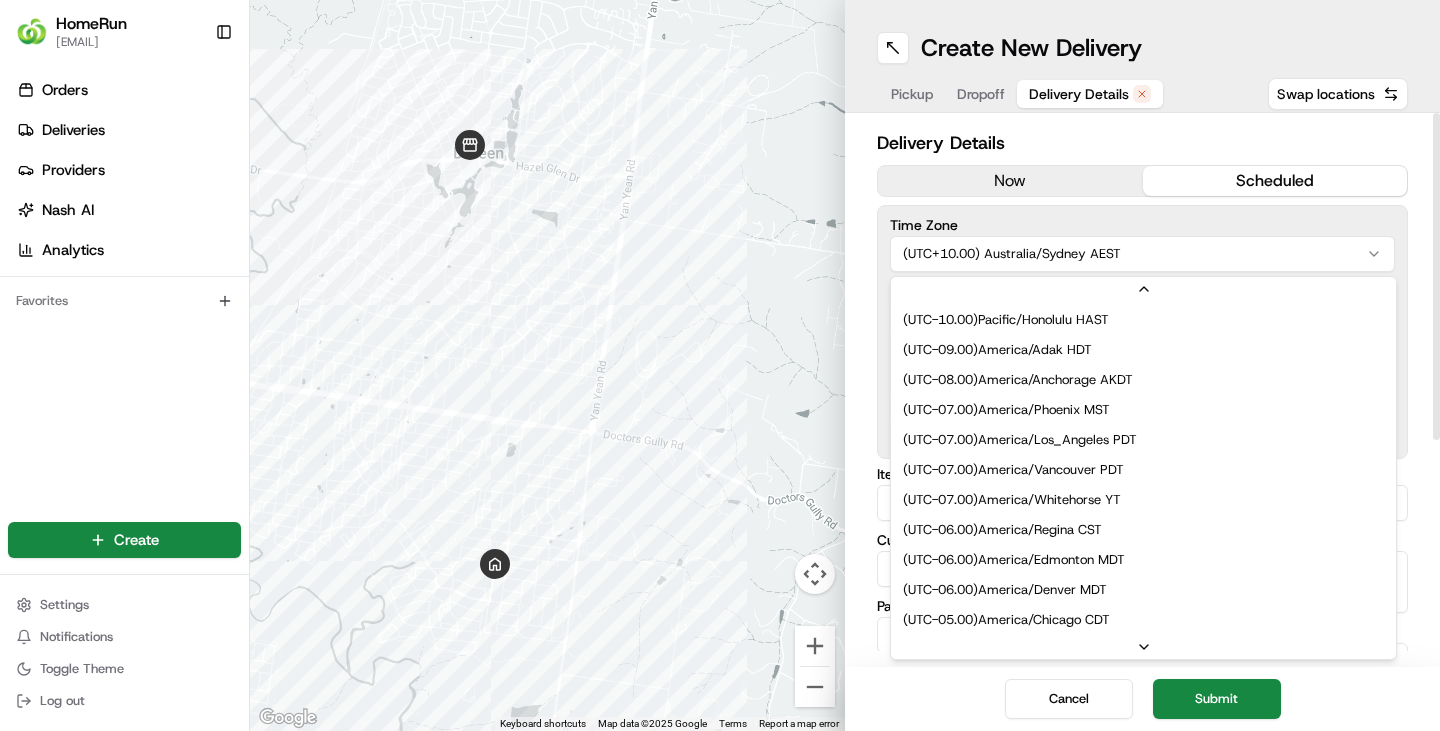 scroll, scrollTop: 630, scrollLeft: 0, axis: vertical 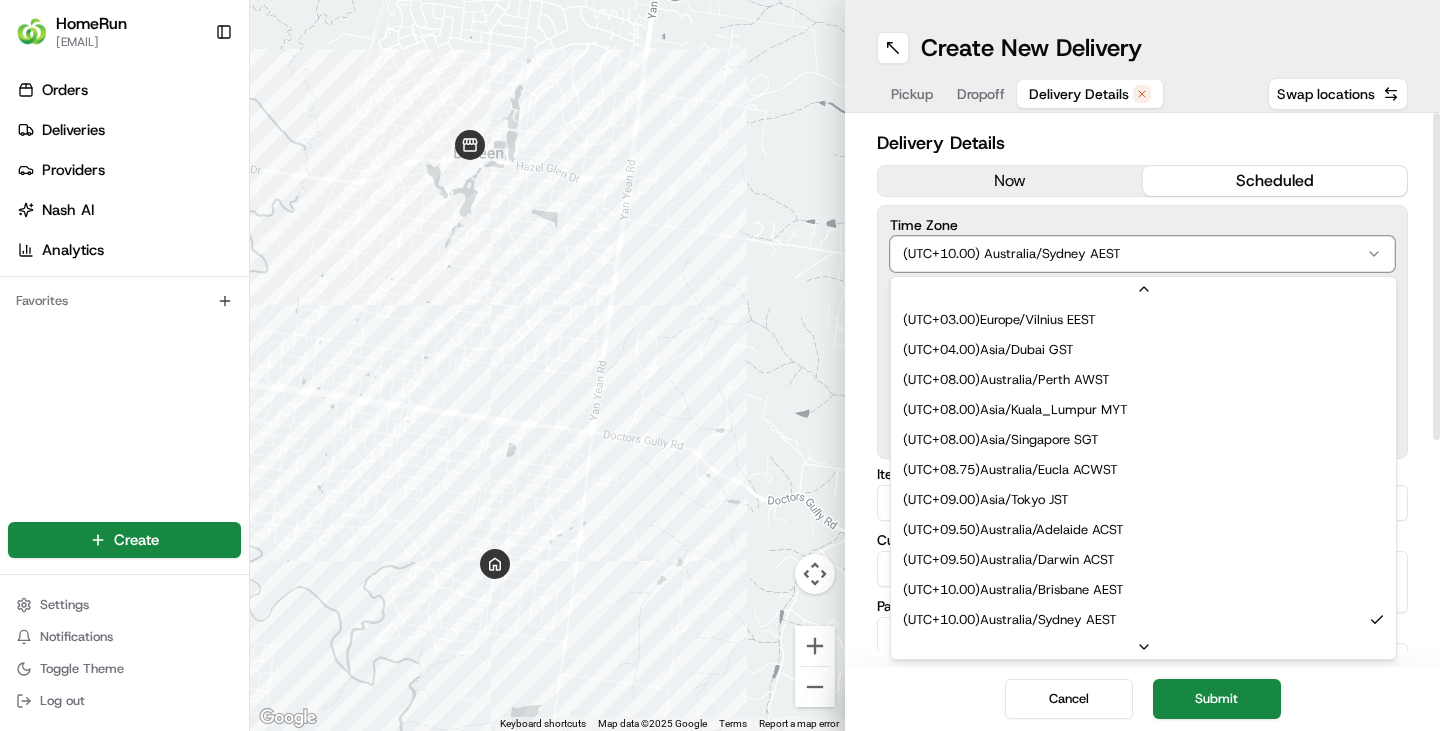 click on "HomeRun [EMAIL] Toggle Sidebar Orders Deliveries Providers Nash AI Analytics Favorites Main Menu Members & Organization Organization Users Roles Preferences Customization Tracking Orchestration Automations Dispatch Strategy Optimization Strategy Locations Pickup Locations Dropoff Locations Billing Billing Refund Requests Integrations Notification Triggers Webhooks API Keys Request Logs Create Settings Notifications Toggle Theme Log out ← Move left → Move right ↑ Move up ↓ Move down + Zoom in - Zoom out Home Jump left by 75% End Jump right by 75% Page Up Jump up by 75% Page Down Jump down by 75% Keyboard shortcuts Map Data Map data ©2025 Google Map data ©2025 Google 500 m Click to toggle between metric and imperial units Terms Report a map error Create New Delivery Pickup Dropoff Delivery Details Swap locations Delivery Details now scheduled Time Zone (UTC+10.00) Australia/Sydney AEST ( UTC-10.00 ) Pacific/Honolulu HAST ( UTC-09.00 ) America/Adak HDT ()" at bounding box center (720, 365) 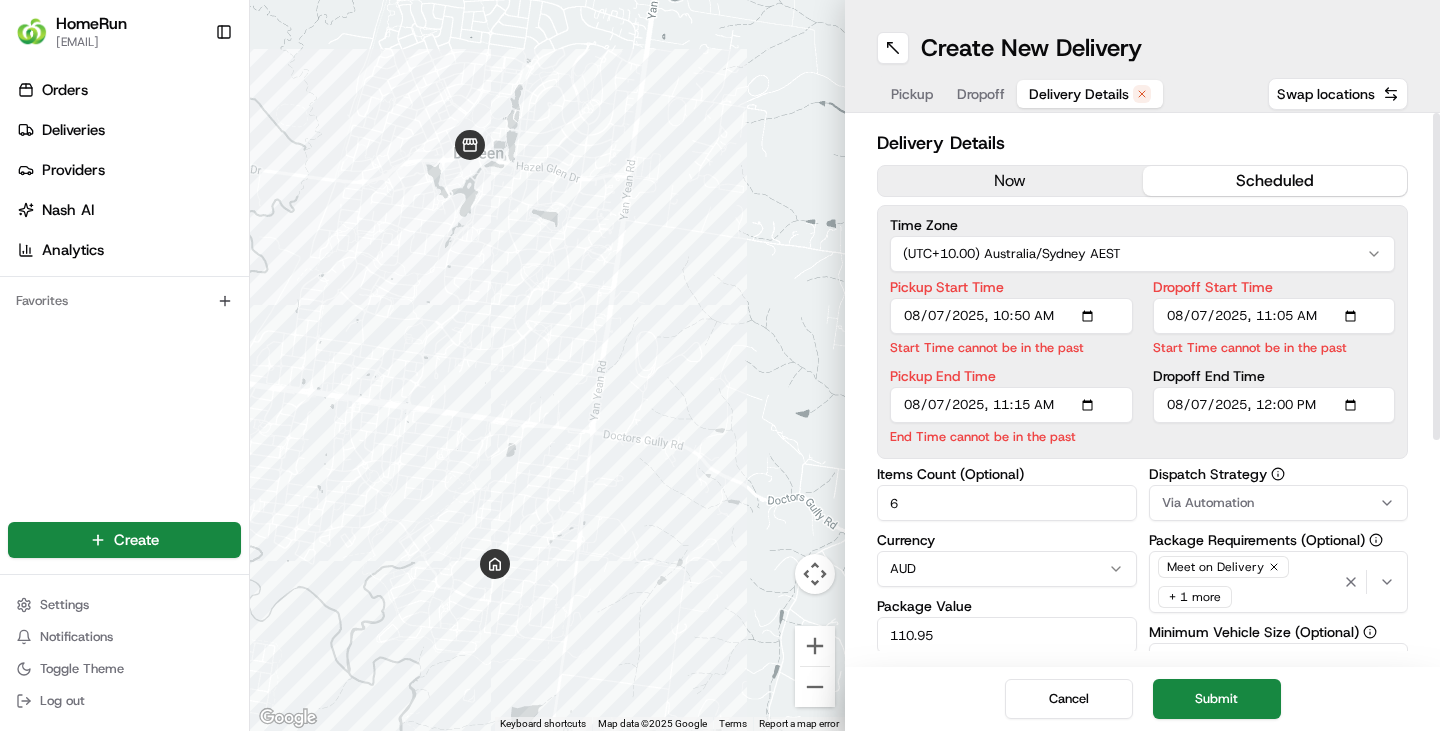 click on "Pickup Start Time" at bounding box center [1011, 316] 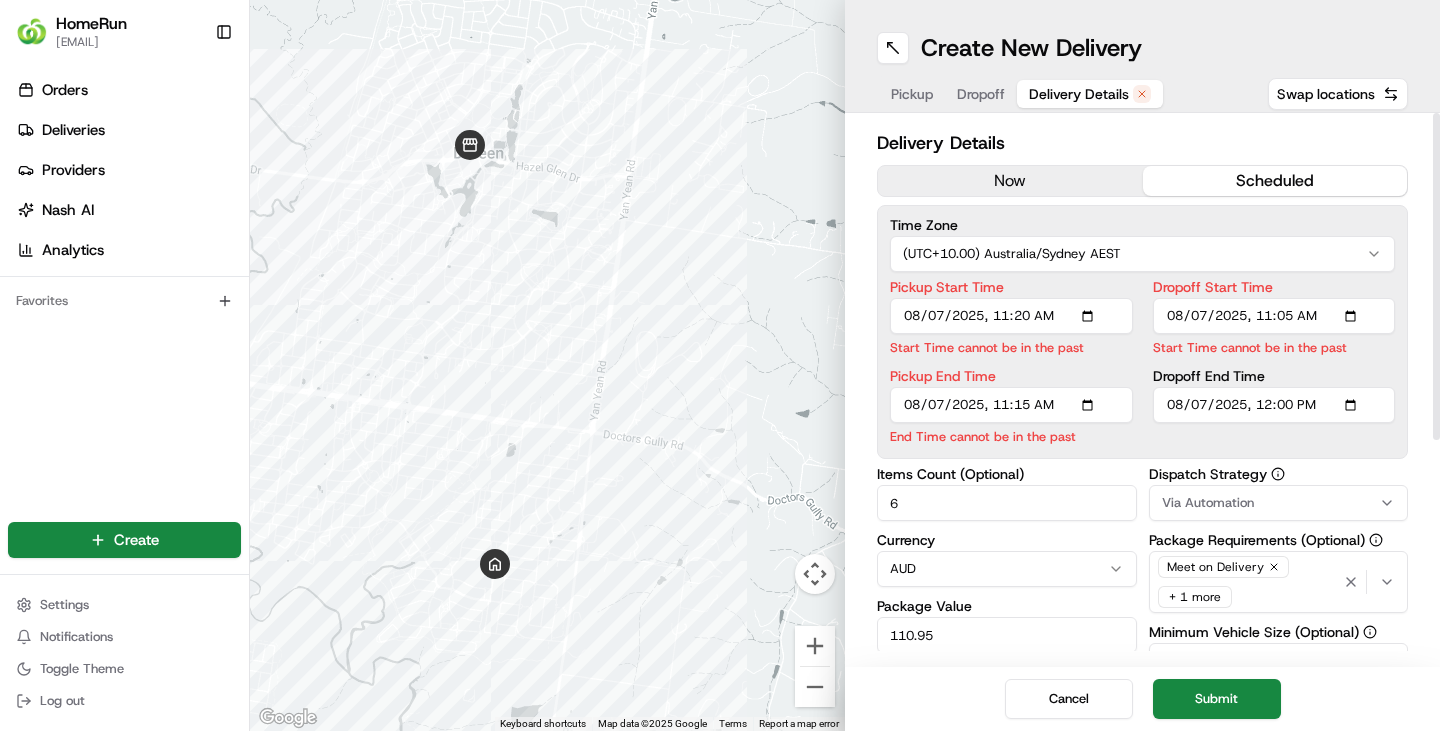 type on "2025-08-07T11:20" 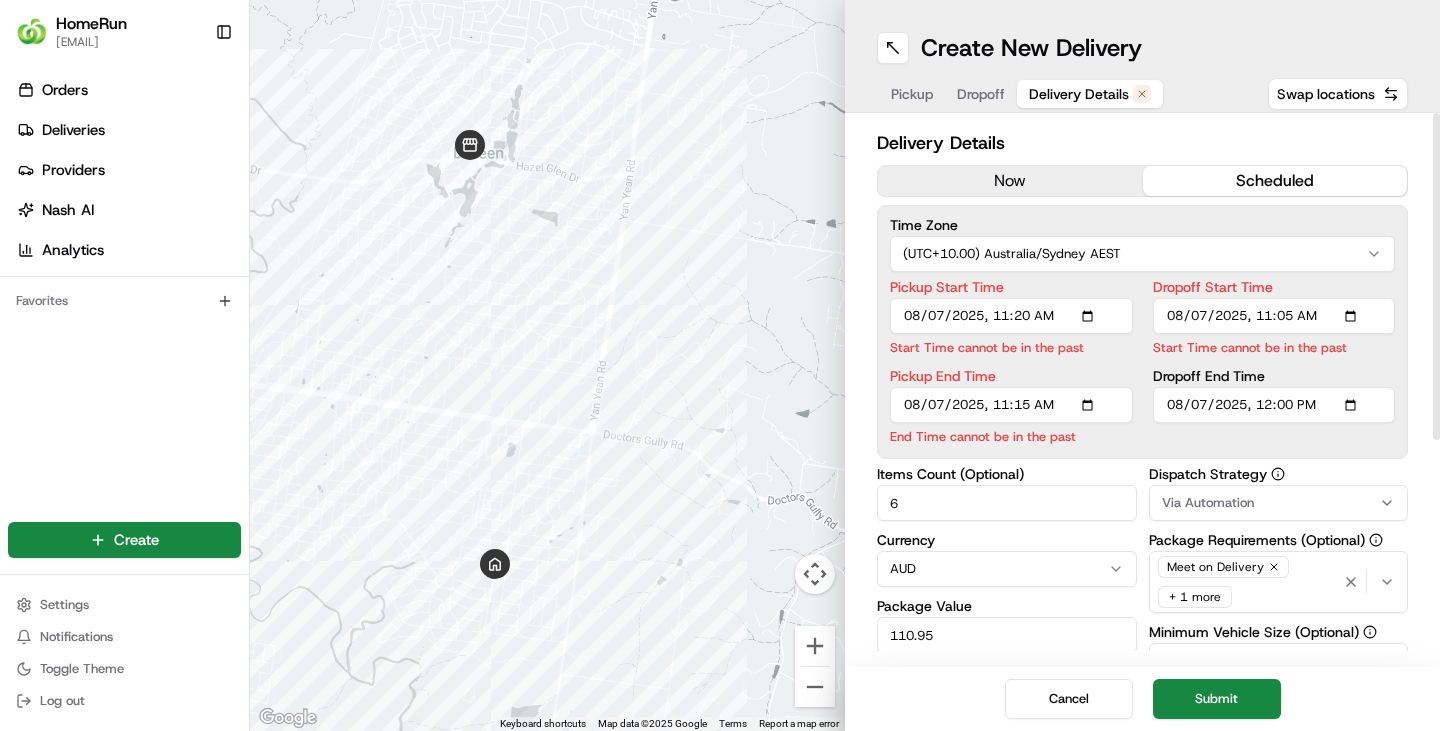 click on "HomeRun [EMAIL] Toggle Sidebar Orders Deliveries Providers Nash AI Analytics Favorites Main Menu Members & Organization Organization Users Roles Preferences Customization Tracking Orchestration Automations Dispatch Strategy Optimization Strategy Locations Pickup Locations Dropoff Locations Billing Billing Refund Requests Integrations Notification Triggers Webhooks API Keys Request Logs Create Settings Notifications Toggle Theme Log out ← Move left → Move right ↑ Move up ↓ Move down + Zoom in - Zoom out Home Jump left by 75% End Jump right by 75% Page Up Jump up by 75% Page Down Jump down by 75% Keyboard shortcuts Map Data Map data ©2025 Google Map data ©2025 Google 500 m Click to toggle between metric and imperial units Terms Report a map error Create New Delivery Pickup Dropoff Delivery Details Swap locations Delivery Details now scheduled Time Zone (UTC+10.00) Australia/Sydney AEST Pickup Start Time Start Time cannot be in the past Pickup End Time 6 Currency $" at bounding box center [720, 365] 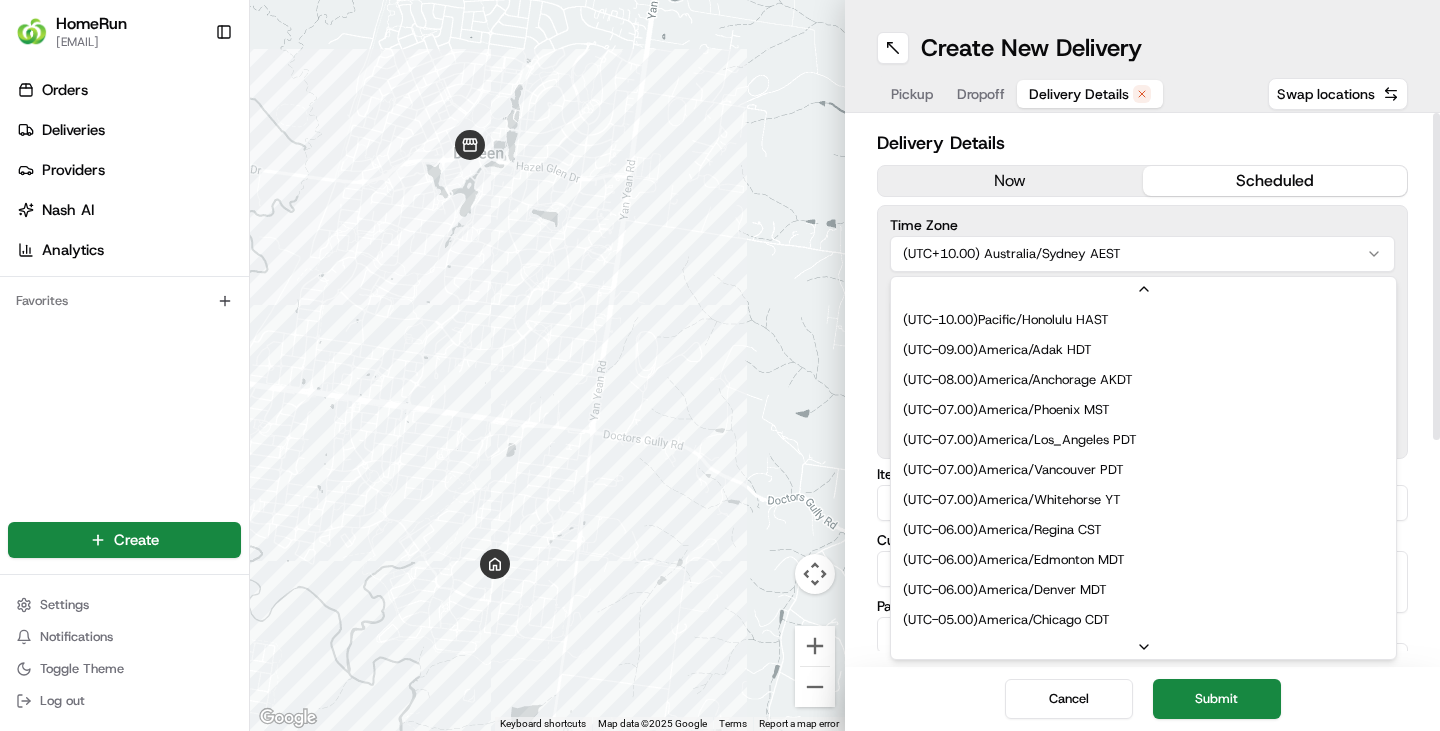 scroll, scrollTop: 630, scrollLeft: 0, axis: vertical 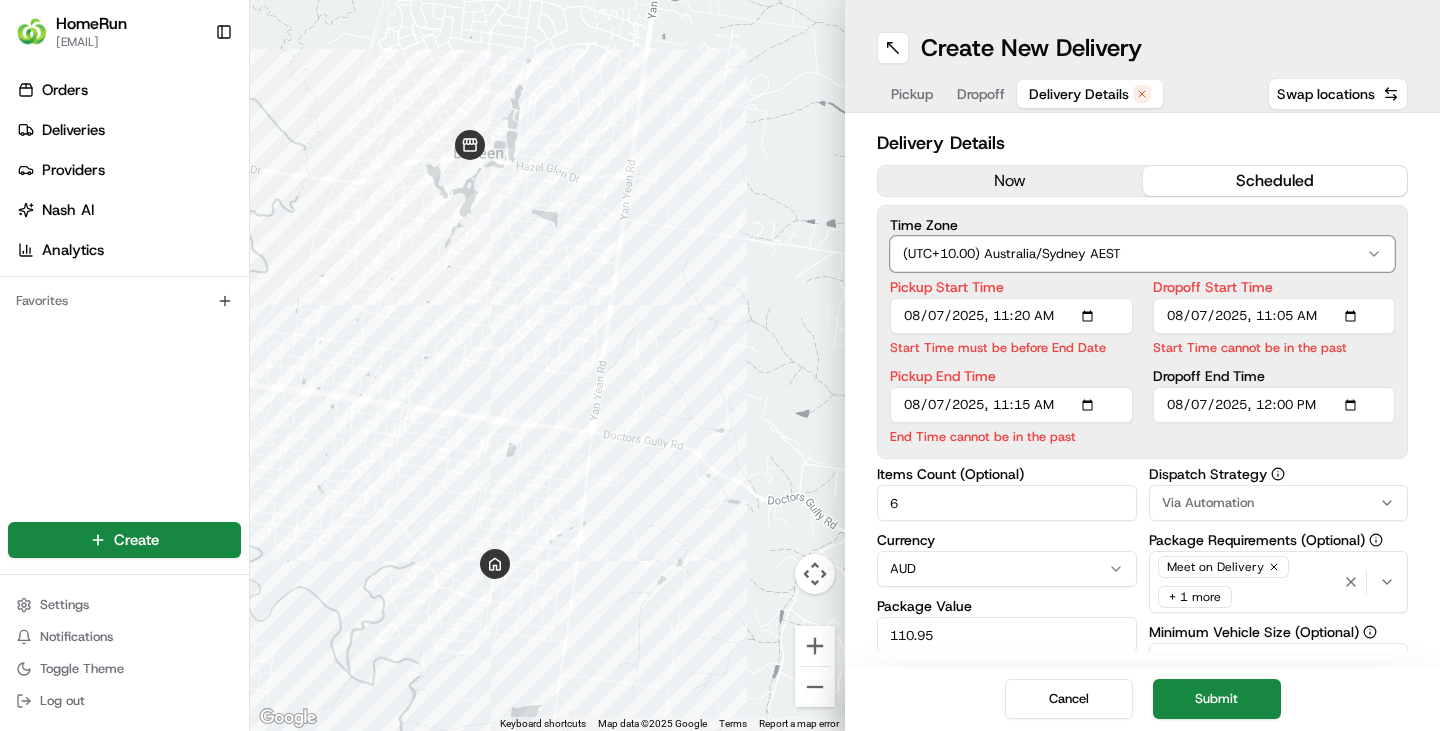 click on "HomeRun [EMAIL] Toggle Sidebar Orders Deliveries Providers Nash AI Analytics Favorites Main Menu Members & Organization Organization Users Roles Preferences Customization Tracking Orchestration Automations Dispatch Strategy Optimization Strategy Locations Pickup Locations Dropoff Locations Billing Billing Refund Requests Integrations Notification Triggers Webhooks API Keys Request Logs Create Settings Notifications Toggle Theme Log out ← Move left → Move right ↑ Move up ↓ Move down + Zoom in - Zoom out Home Jump left by 75% End Jump right by 75% Page Up Jump up by 75% Page Down Jump down by 75% Keyboard shortcuts Map Data Map data ©2025 Google Map data ©2025 Google 500 m  Click to toggle between metric and imperial units Terms Report a map error Create New Delivery Pickup Dropoff Delivery Details Swap locations Delivery Details now scheduled Time Zone (UTC+10.00) Australia/Sydney AEST Pickup Start Time Start Time must be before End Date Pickup End Time 6 Currency" at bounding box center (720, 365) 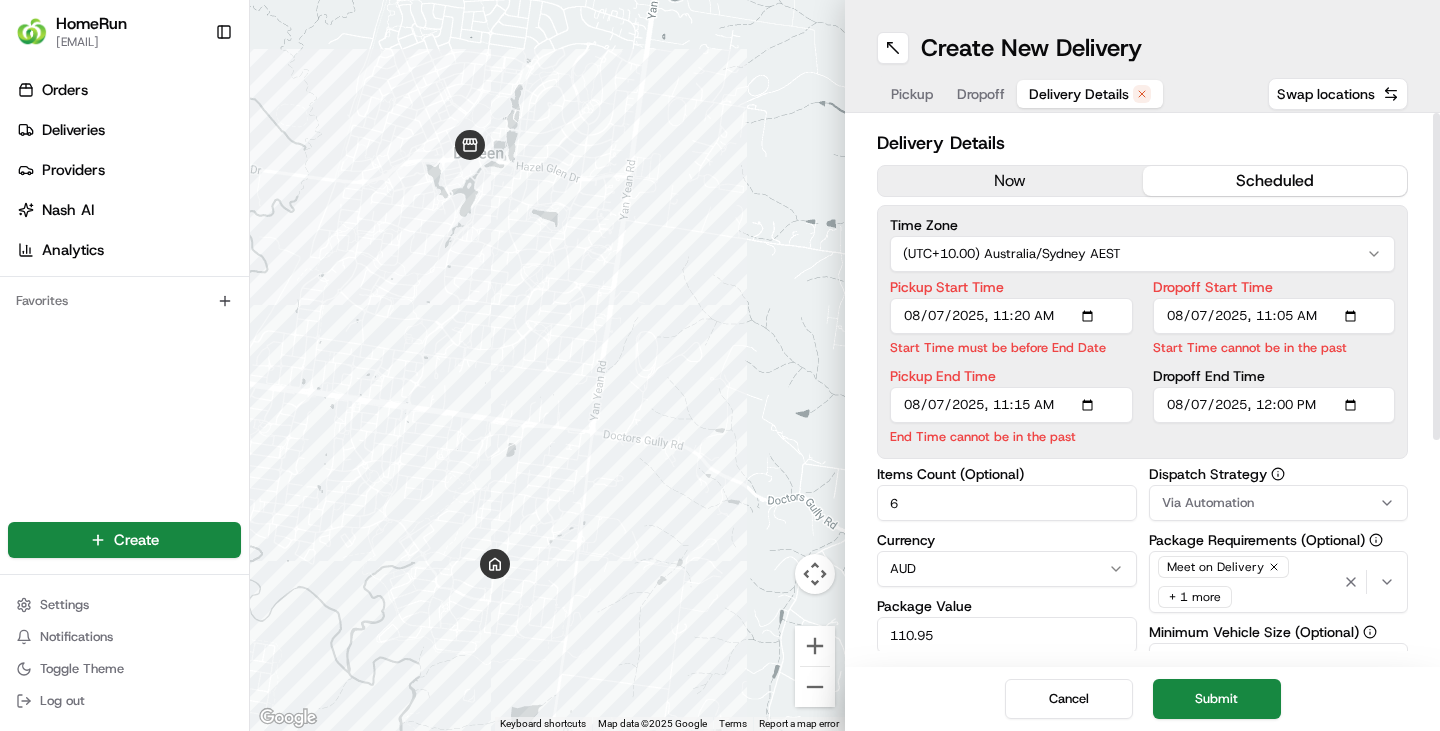 click on "Pickup End Time" at bounding box center [1011, 405] 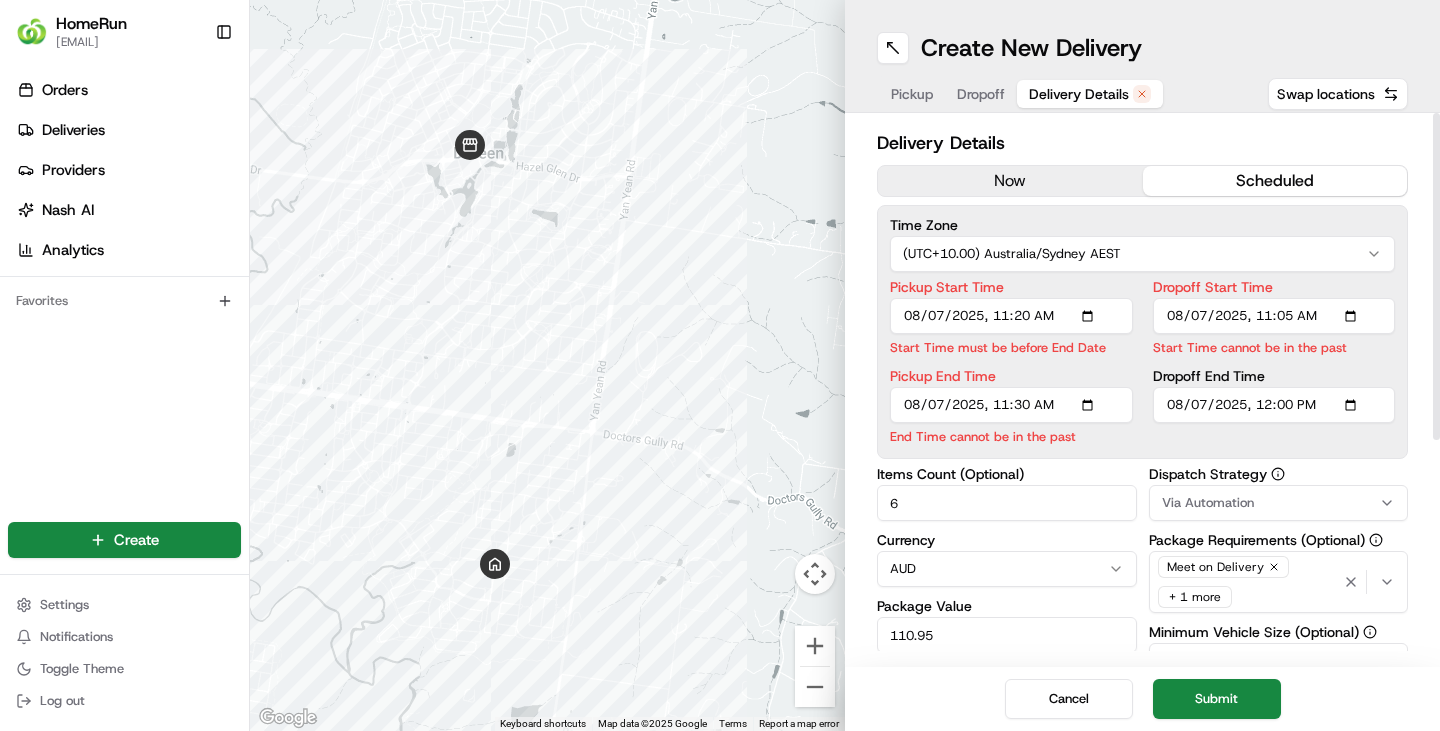 type on "2025-08-07T11:30" 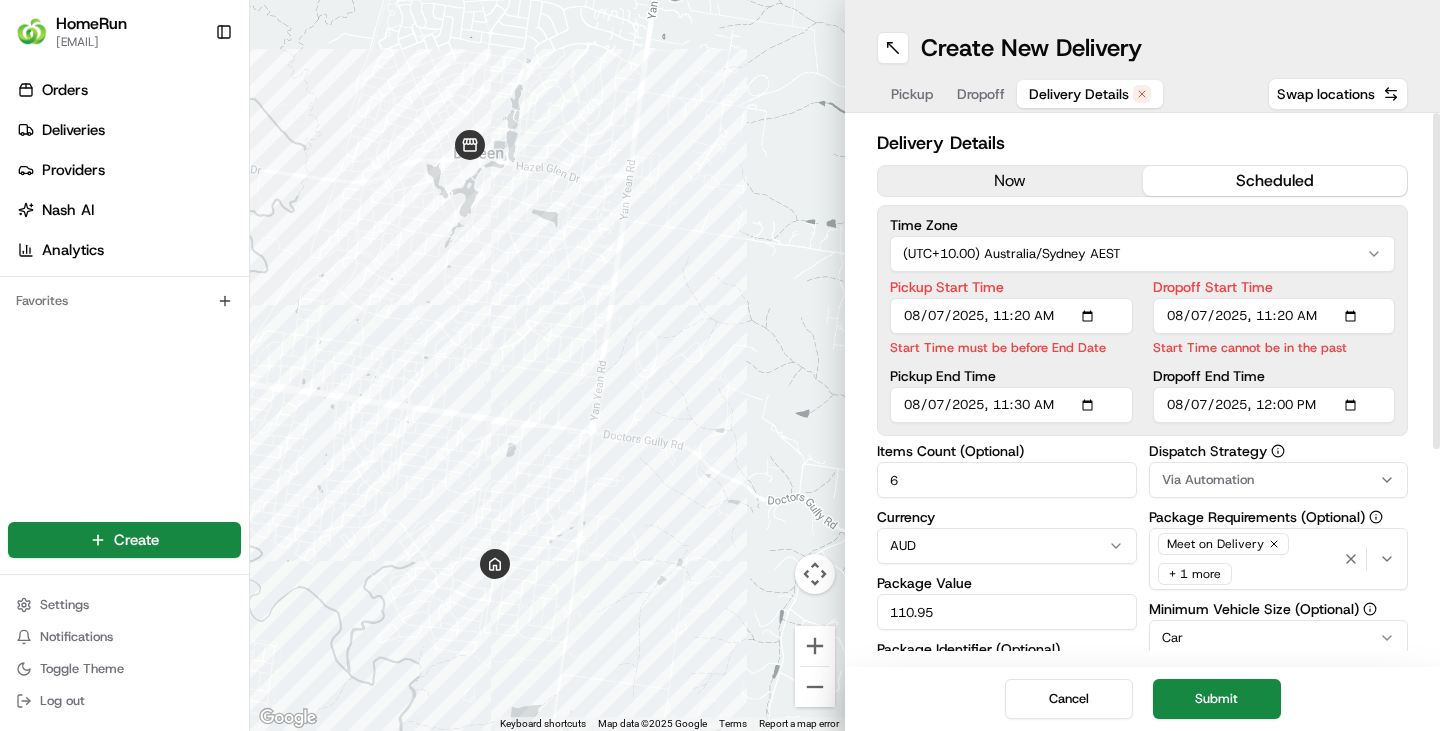 click on "HomeRun [EMAIL] Toggle Sidebar Orders Deliveries Providers Nash AI Analytics Favorites Main Menu Members & Organization Organization Users Roles Preferences Customization Tracking Orchestration Automations Dispatch Strategy Optimization Strategy Locations Pickup Locations Dropoff Locations Billing Billing Refund Requests Integrations Notification Triggers Webhooks API Keys Request Logs Create Settings Notifications Toggle Theme Log out ← Move left → Move right ↑ Move up ↓ Move down + Zoom in - Zoom out Home Jump left by 75% End Jump right by 75% Page Up Jump up by 75% Page Down Jump down by 75% Keyboard shortcuts Map Data Map data ©2025 Google Map data ©2025 Google 500 m  Click to toggle between metric and imperial units Terms Report a map error Create New Delivery Pickup Dropoff Delivery Details Swap locations Delivery Details now scheduled Time Zone (UTC+10.00) Australia/Sydney AEST Pickup Start Time Start Time must be before End Date Pickup End Time 6 Currency" at bounding box center [720, 365] 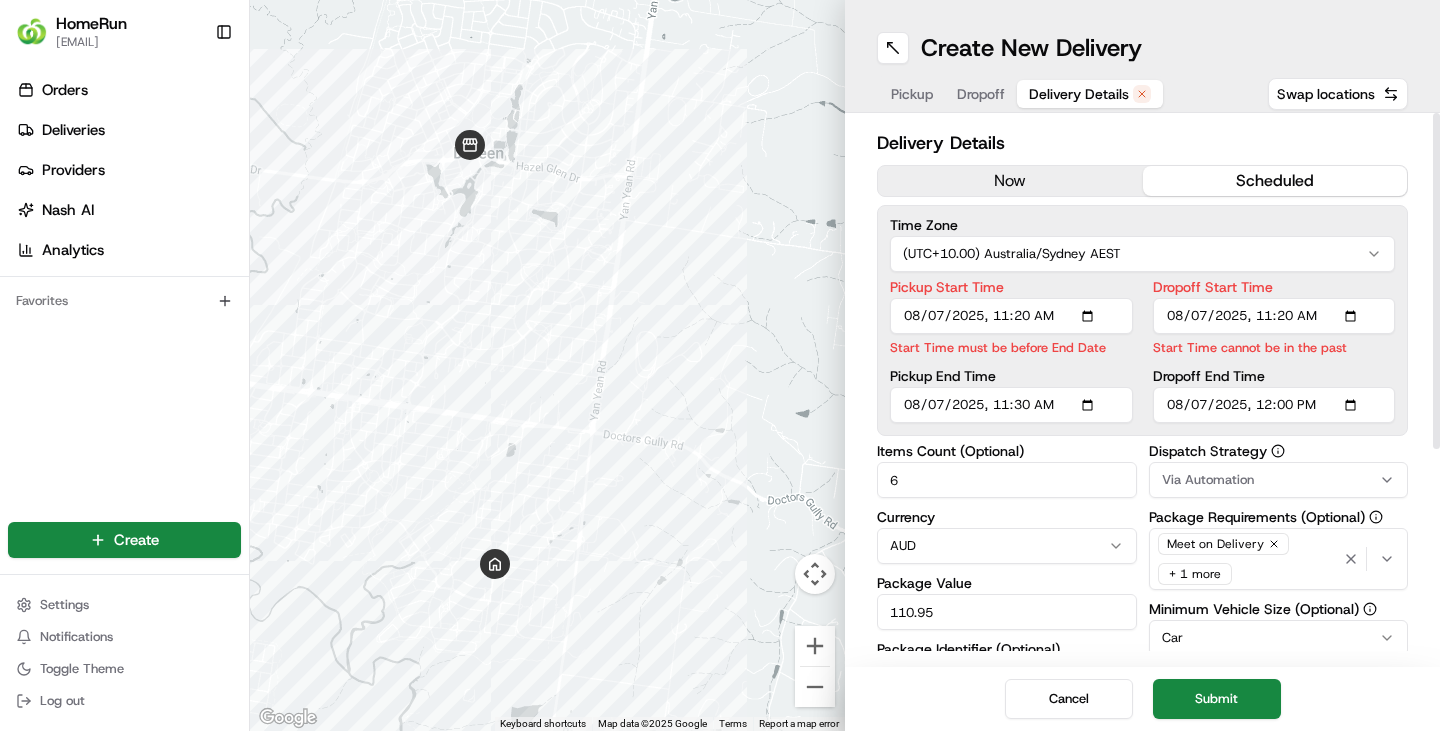 type on "2025-08-07T11:20" 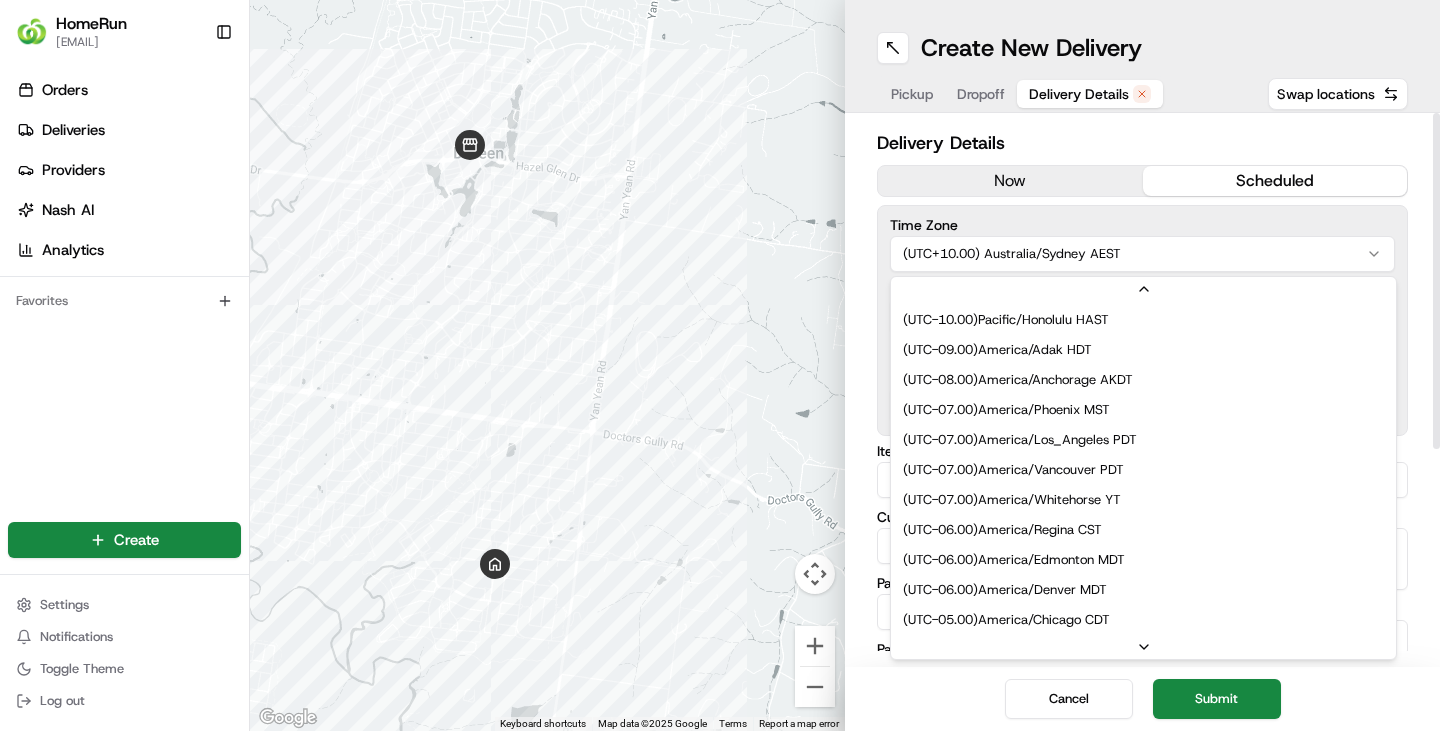 scroll, scrollTop: 630, scrollLeft: 0, axis: vertical 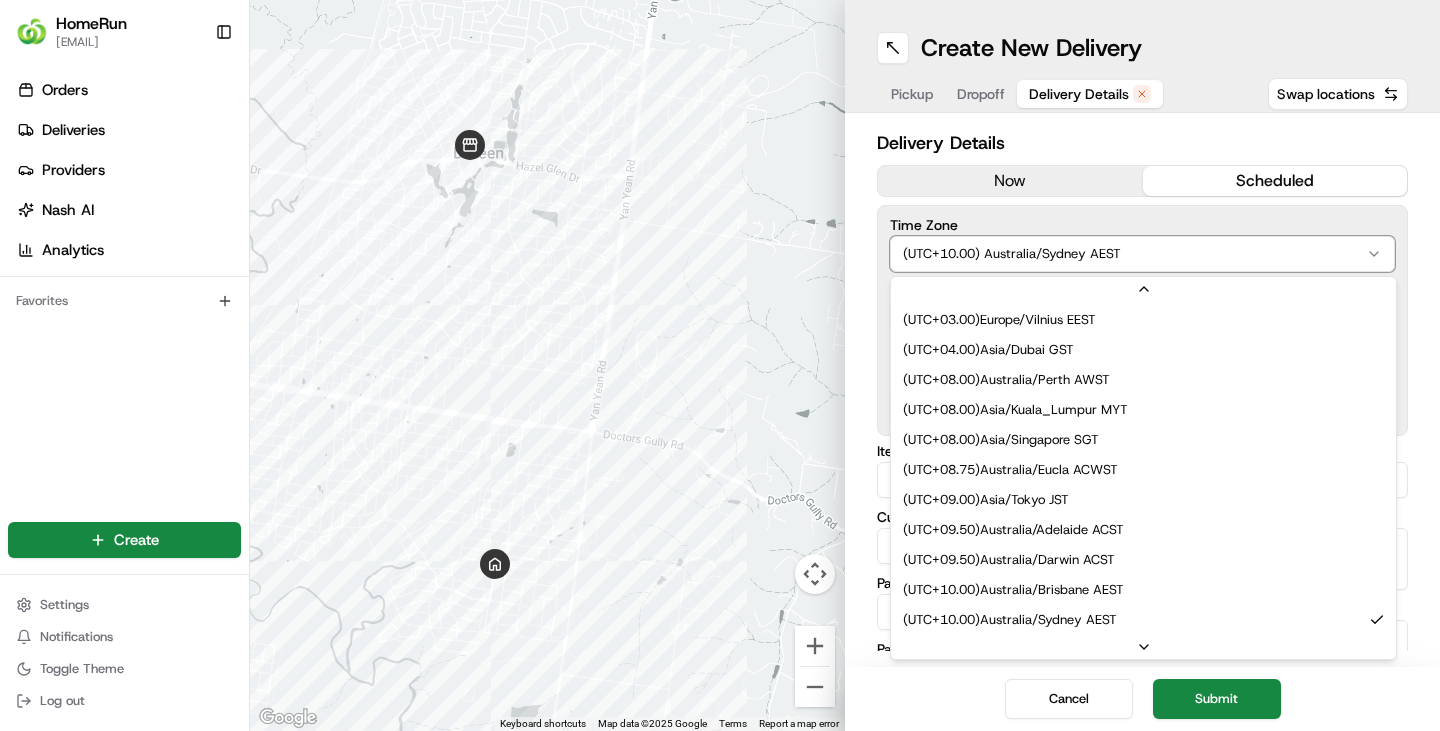 click on "HomeRun [EMAIL] Toggle Sidebar Orders Deliveries Providers Nash AI Analytics Favorites Main Menu Members & Organization Organization Users Roles Preferences Customization Tracking Orchestration Automations Dispatch Strategy Optimization Strategy Locations Pickup Locations Dropoff Locations Billing Billing Refund Requests Integrations Notification Triggers Webhooks API Keys Request Logs Create Settings Notifications Toggle Theme Log out ← Move left → Move right ↑ Move up ↓ Move down + Zoom in - Zoom out Home Jump left by 75% End Jump right by 75% Page Up Jump up by 75% Page Down Jump down by 75% Keyboard shortcuts Map Data Map data ©2025 Google Map data ©2025 Google 500 m Click to toggle between metric and imperial units Terms Report a map error Create New Delivery Pickup Dropoff Delivery Details Swap locations Delivery Details now scheduled Time Zone (UTC+10.00) Australia/Sydney AEST ( UTC-10.00 ) Pacific/Honolulu HAST ( UTC-09.00 ) America/Adak HDT ()" at bounding box center (720, 365) 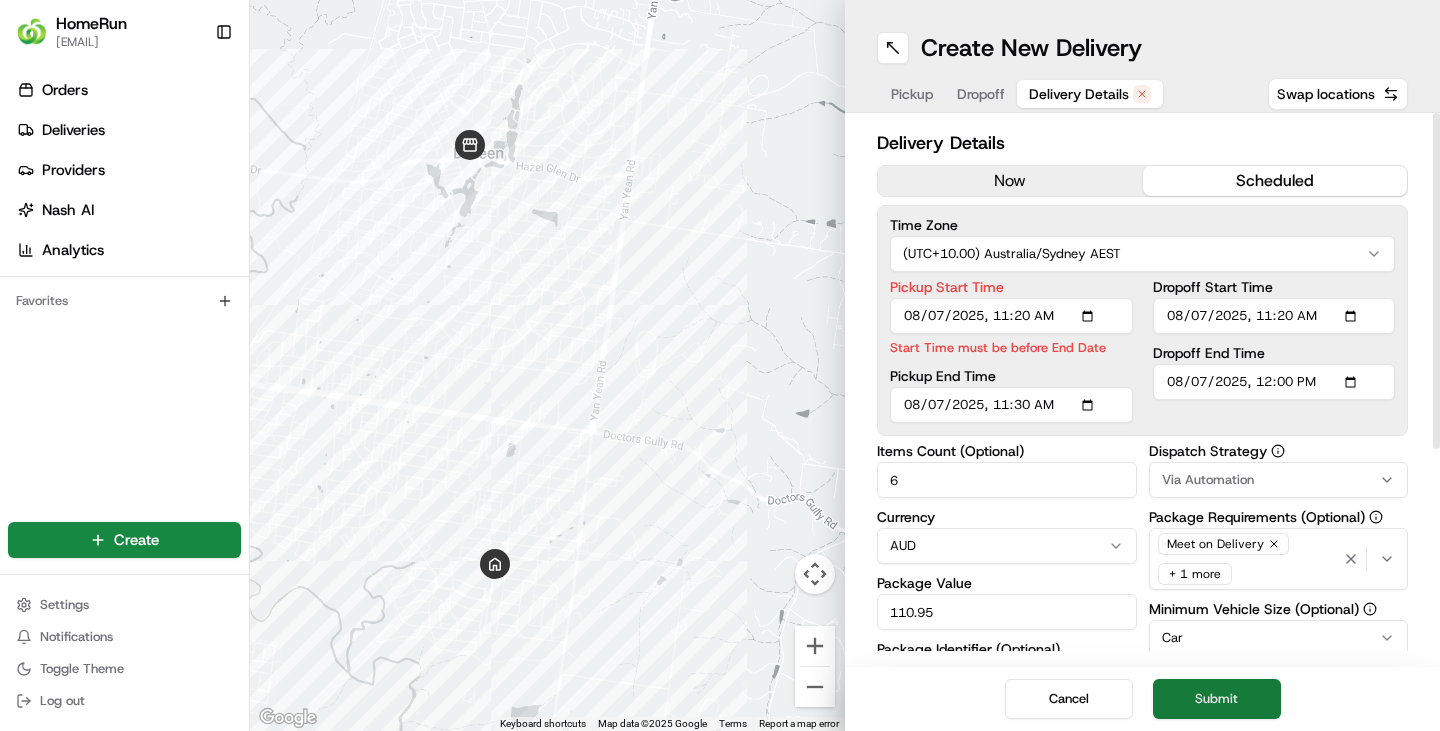 click on "Submit" at bounding box center (1217, 699) 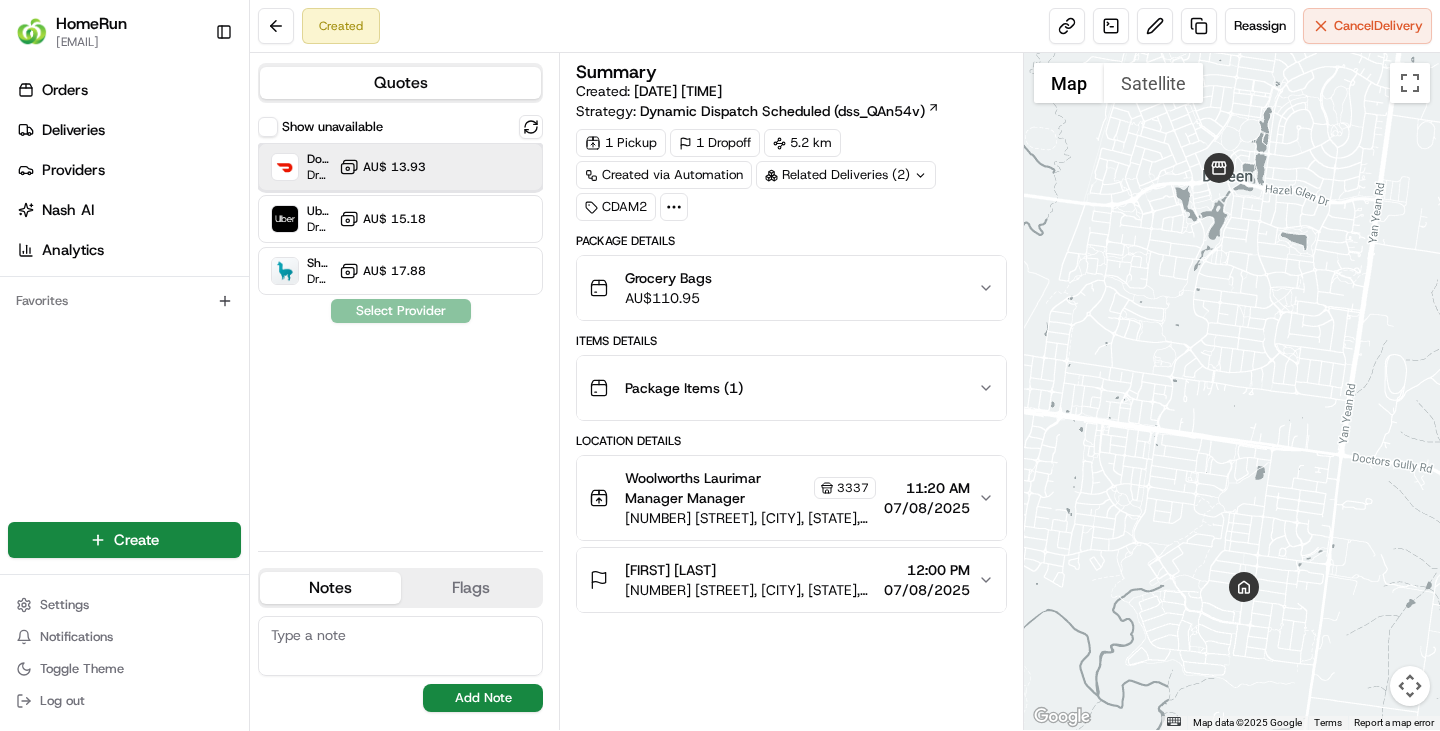 click on "DoorDash Dropoff ETA 57 minutes AU$ 13.93" at bounding box center (400, 167) 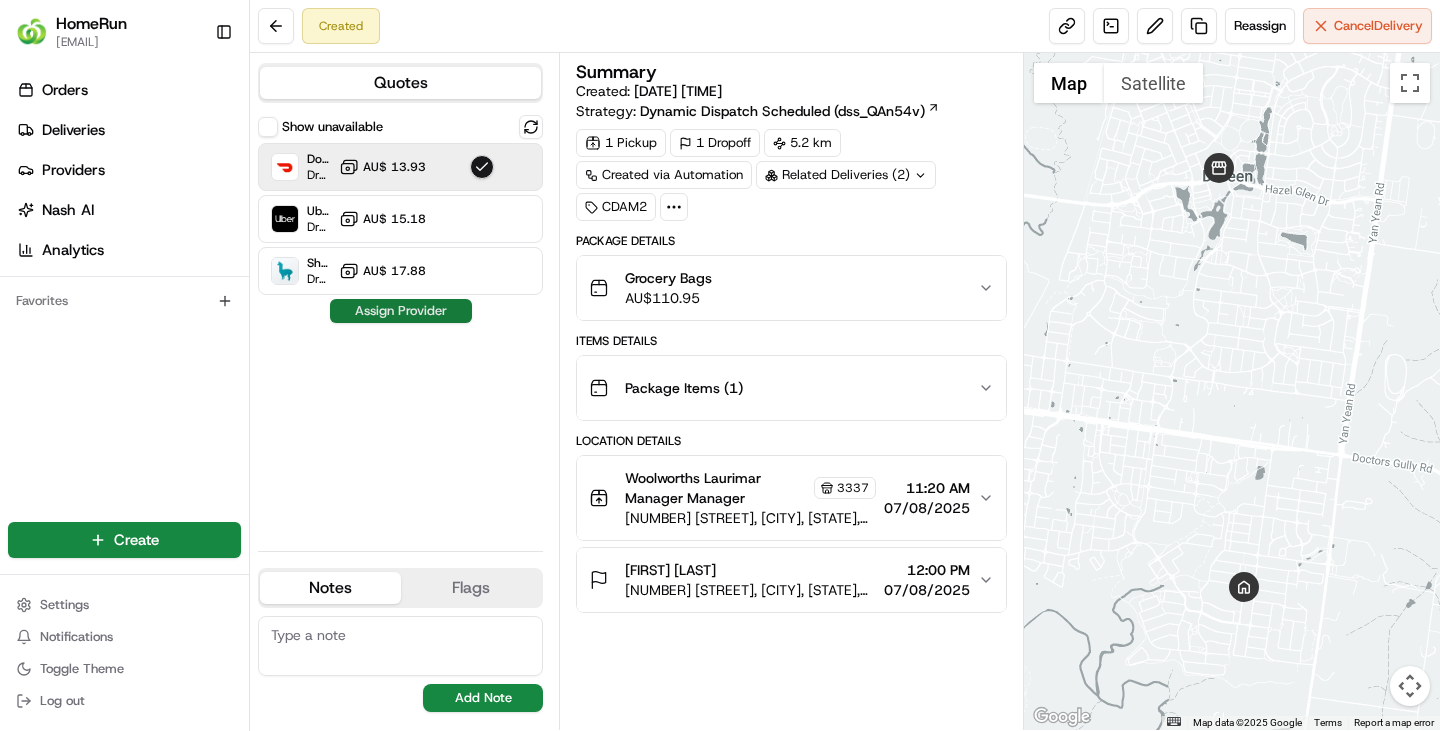 click on "Assign Provider" at bounding box center [401, 311] 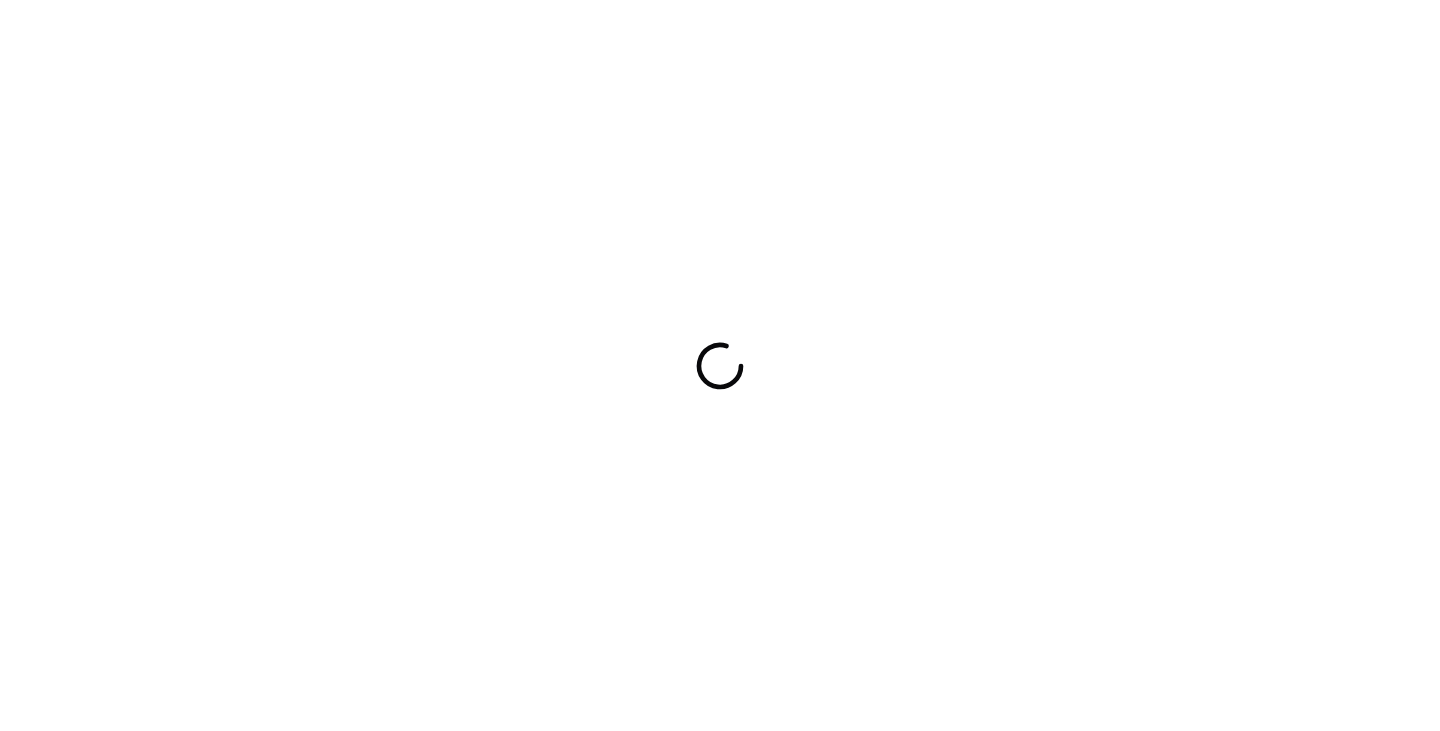 scroll, scrollTop: 0, scrollLeft: 0, axis: both 